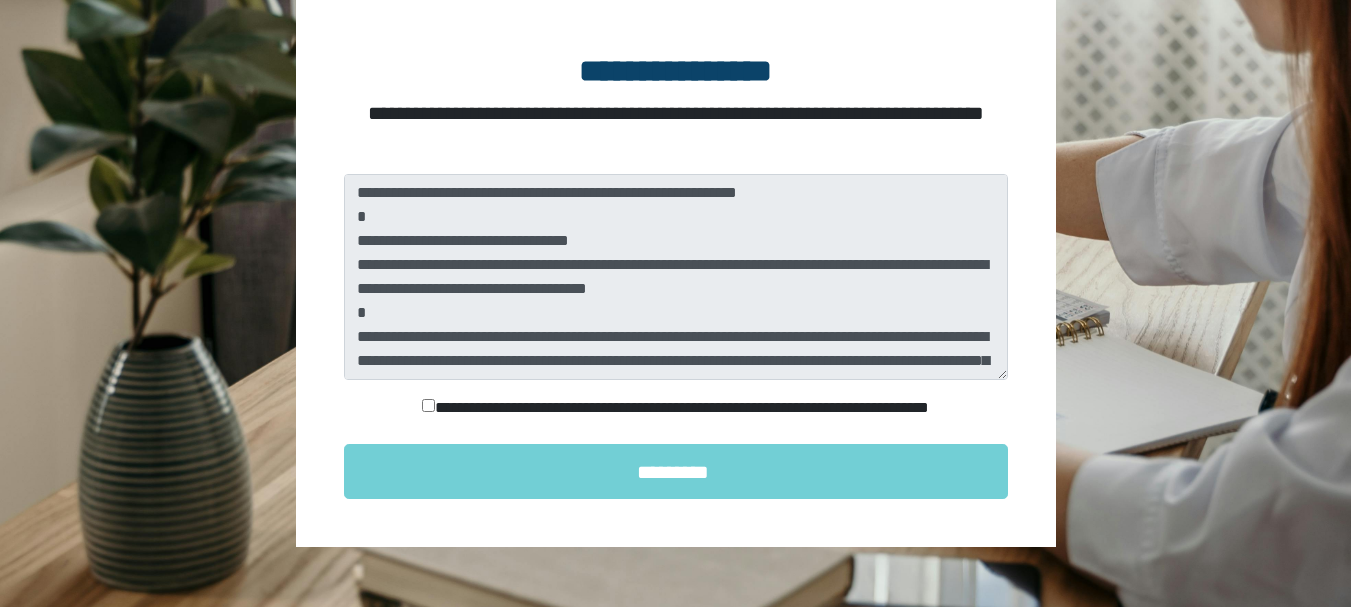 scroll, scrollTop: 274, scrollLeft: 0, axis: vertical 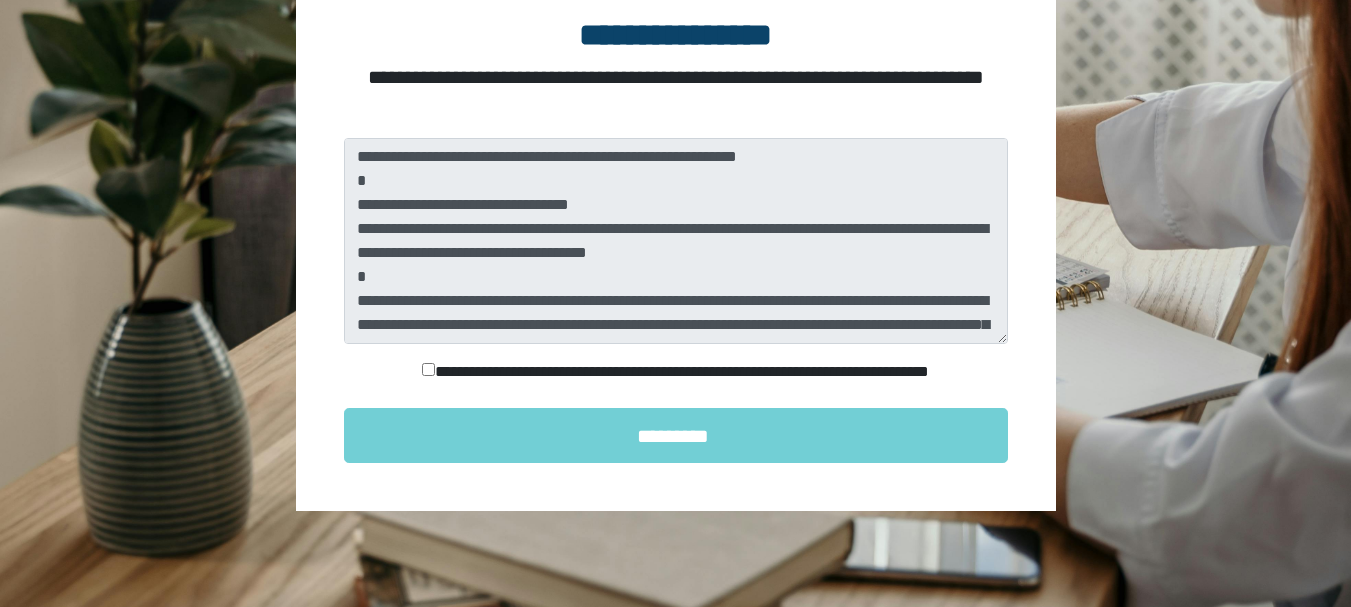 click on "**********" at bounding box center [676, 372] 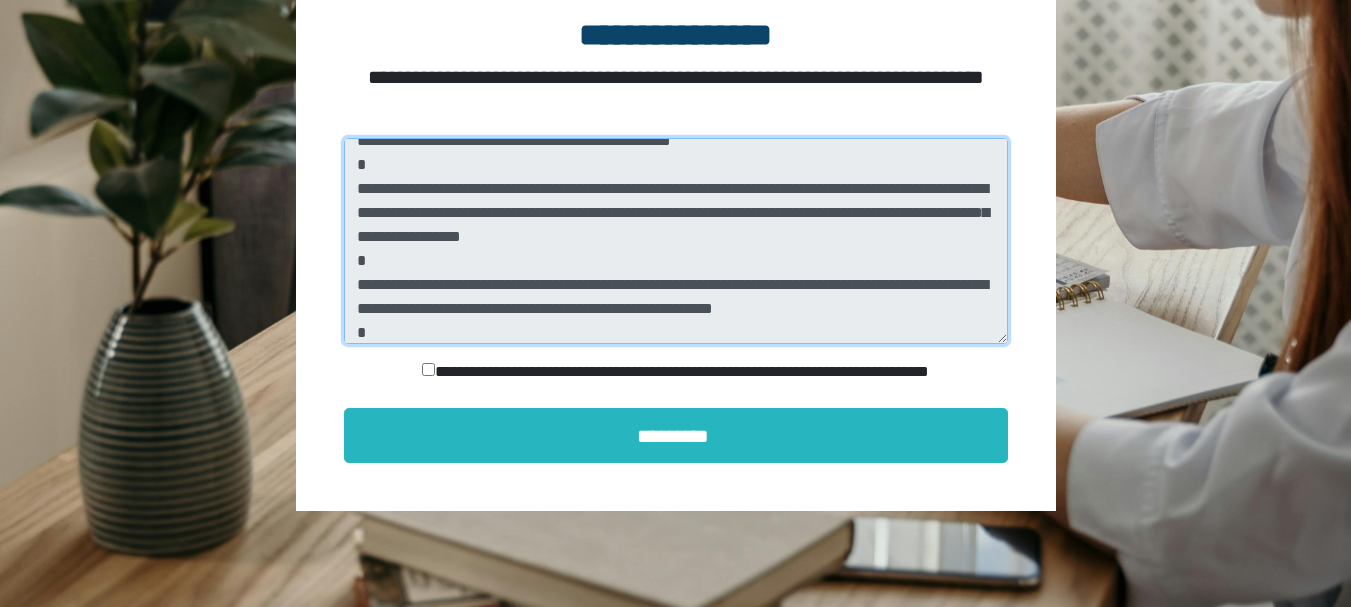 scroll, scrollTop: 864, scrollLeft: 0, axis: vertical 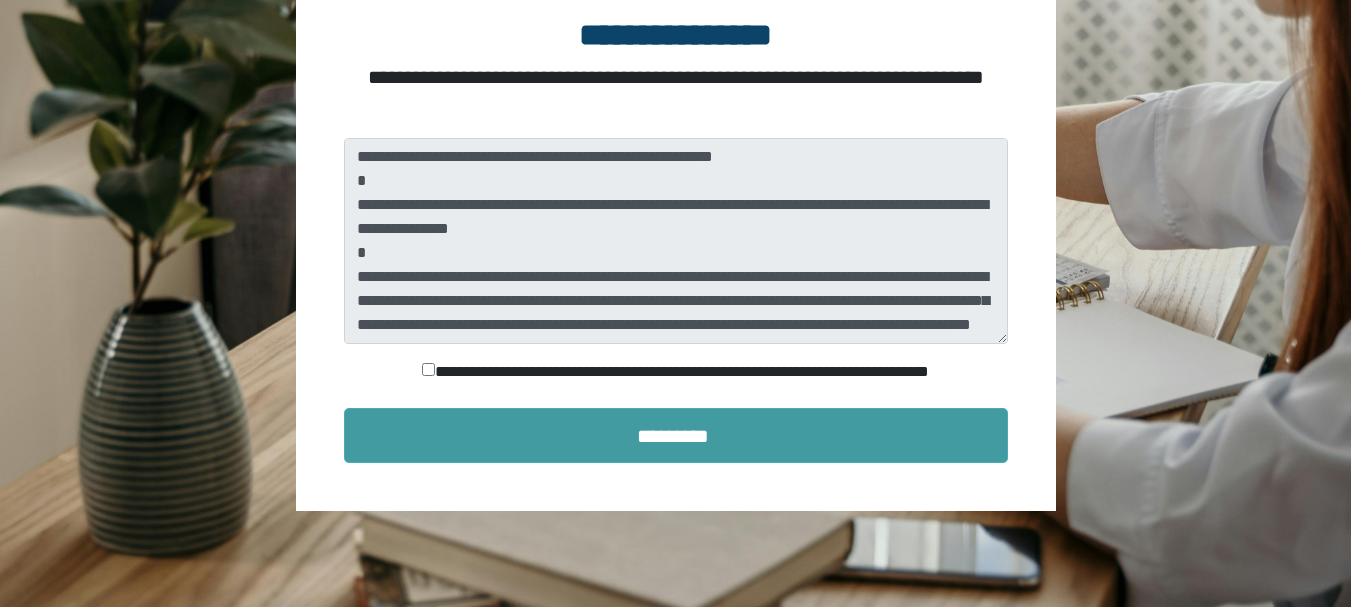 click on "*********" at bounding box center (676, 435) 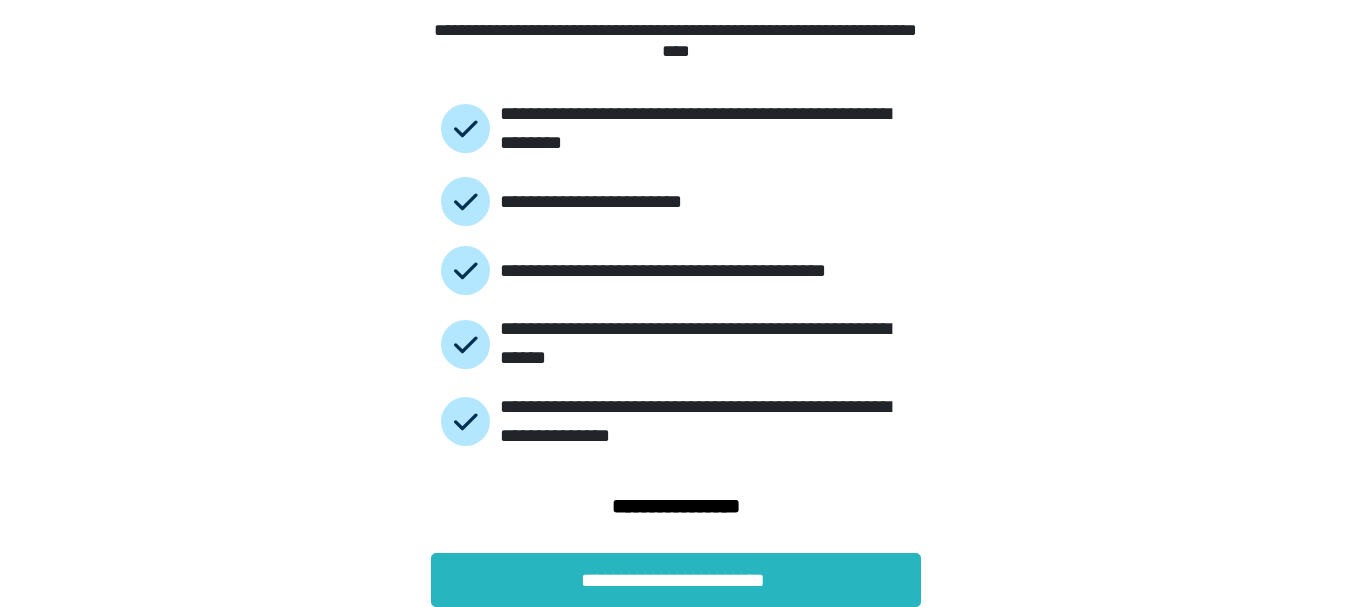 scroll, scrollTop: 135, scrollLeft: 0, axis: vertical 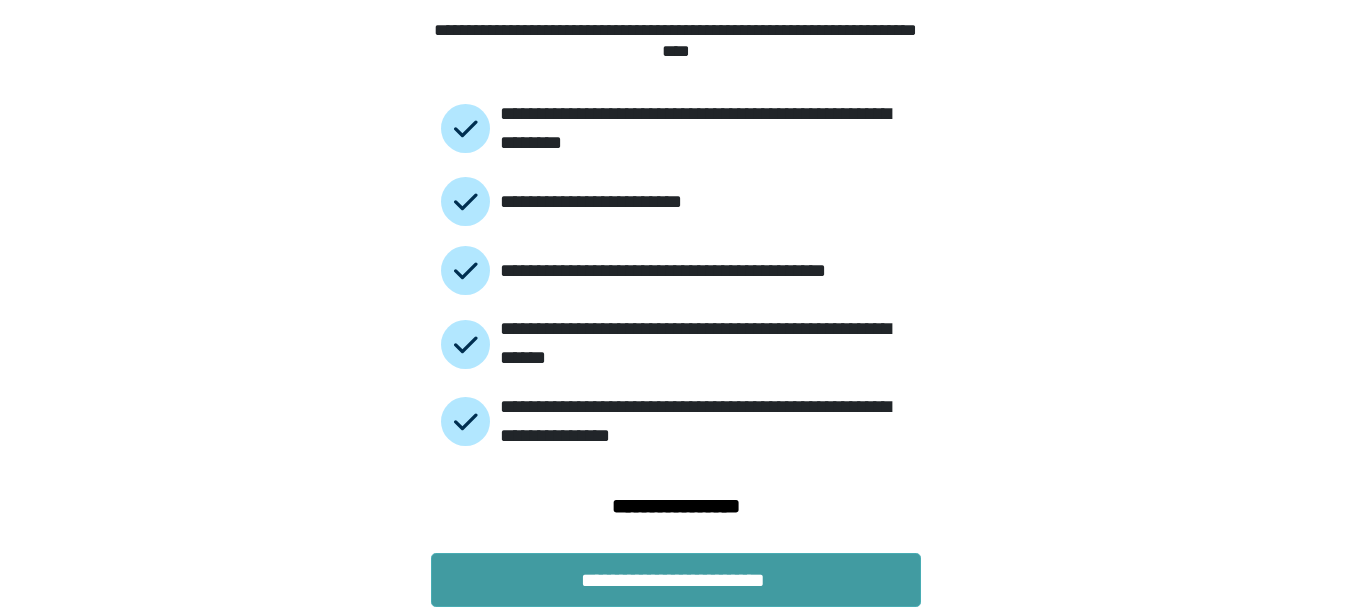 click on "**********" at bounding box center [676, 580] 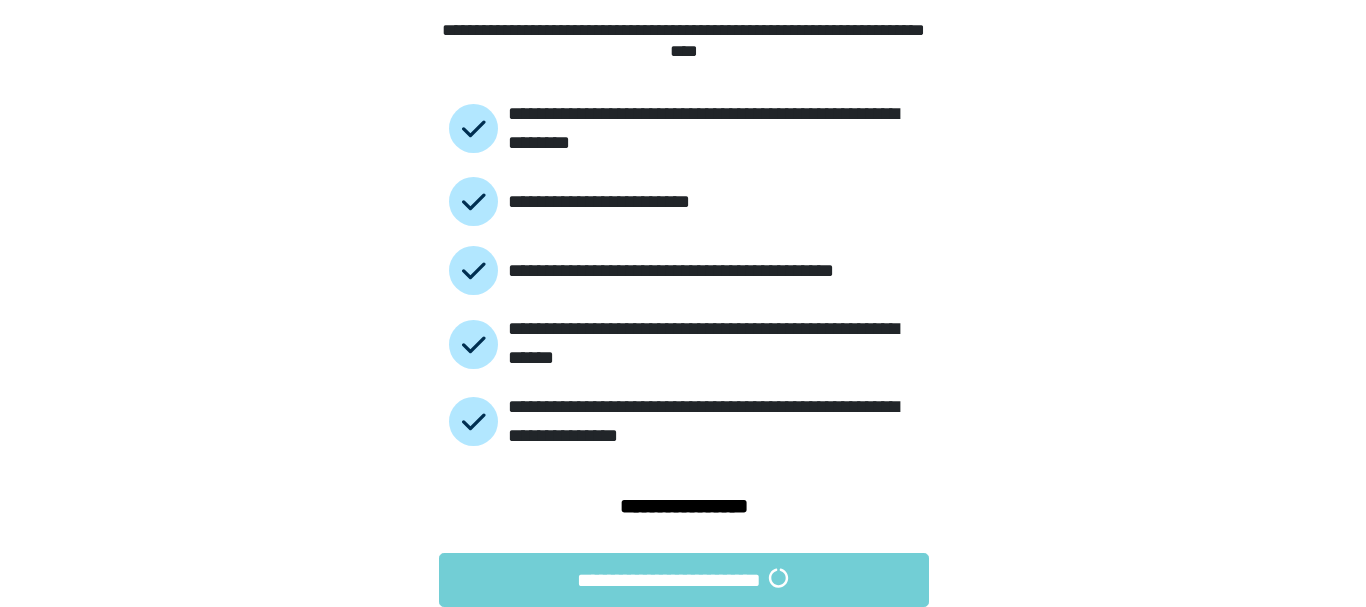 scroll, scrollTop: 0, scrollLeft: 0, axis: both 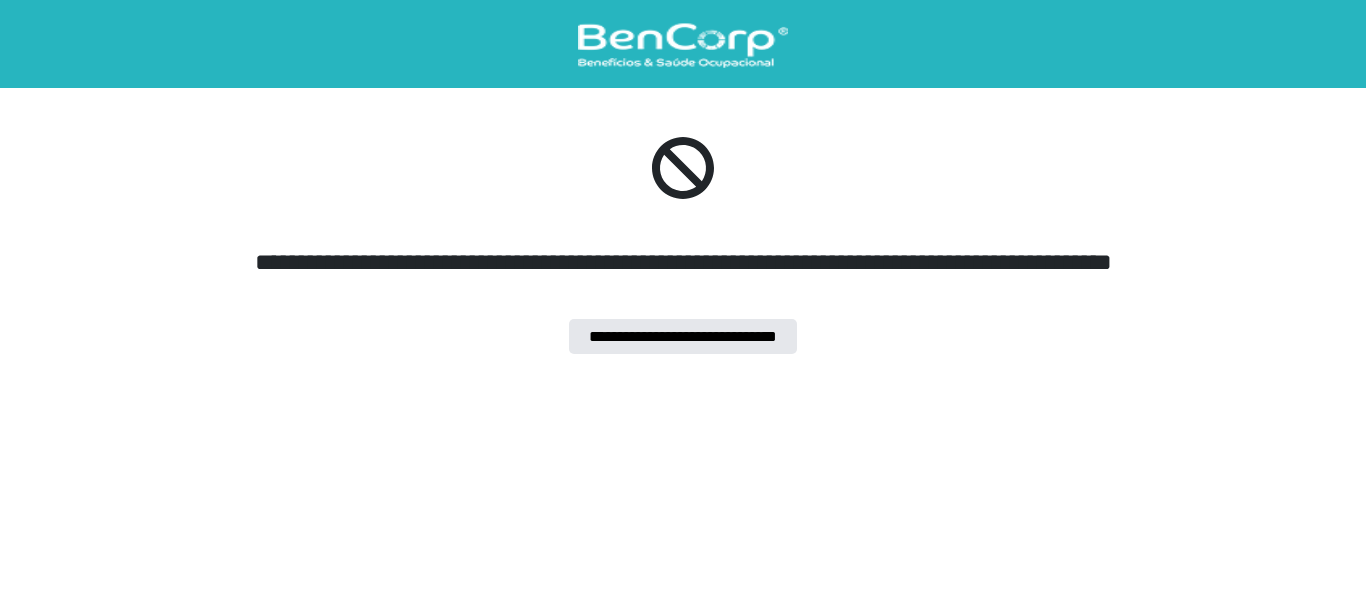 click on "**********" at bounding box center (683, 336) 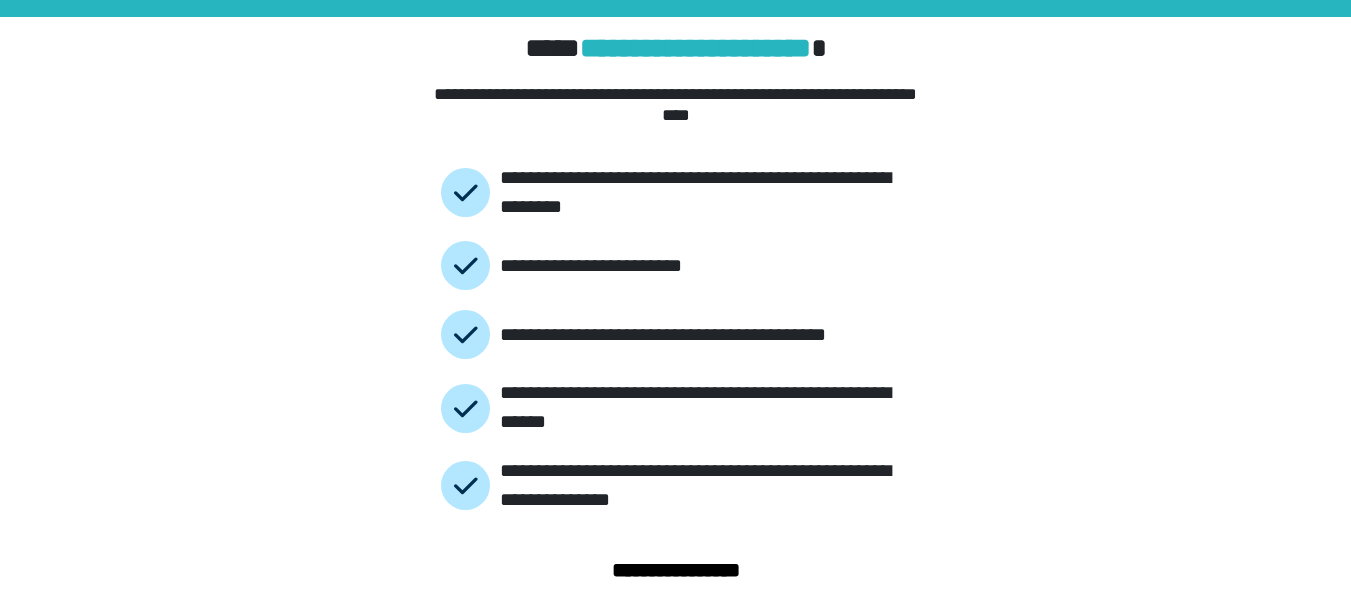 scroll, scrollTop: 135, scrollLeft: 0, axis: vertical 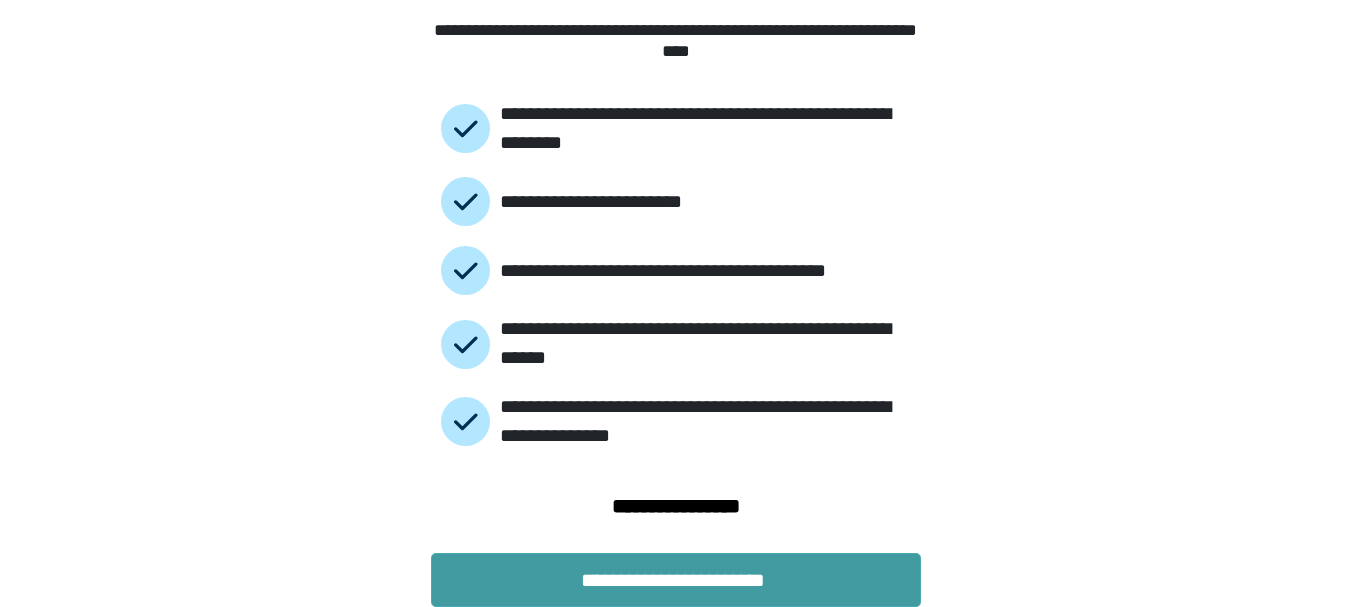 click on "**********" at bounding box center (676, 580) 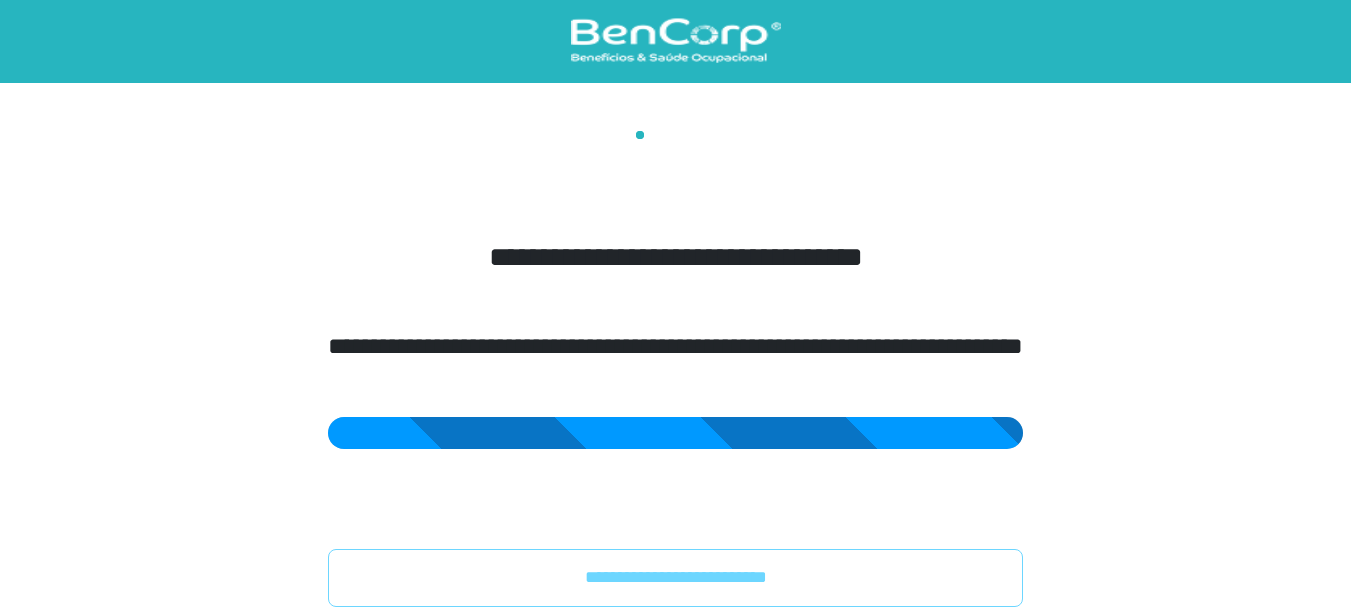 scroll, scrollTop: 5, scrollLeft: 0, axis: vertical 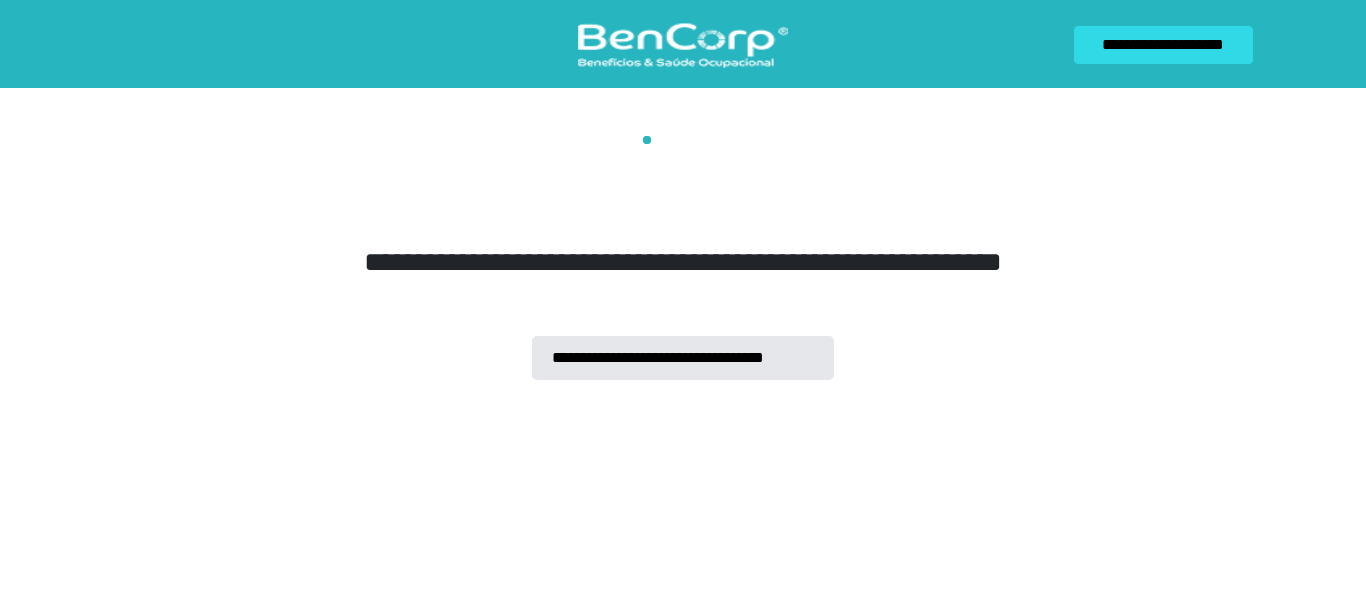 click on "**********" at bounding box center [683, 358] 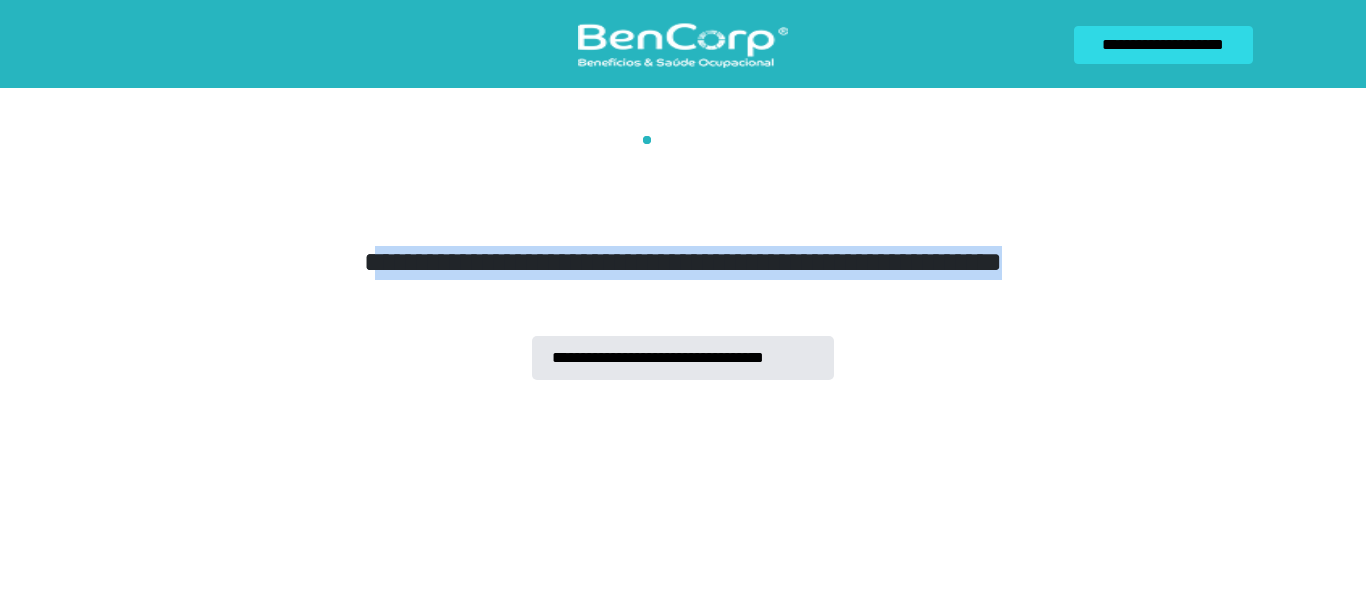 drag, startPoint x: 319, startPoint y: 252, endPoint x: 1094, endPoint y: 256, distance: 775.0103 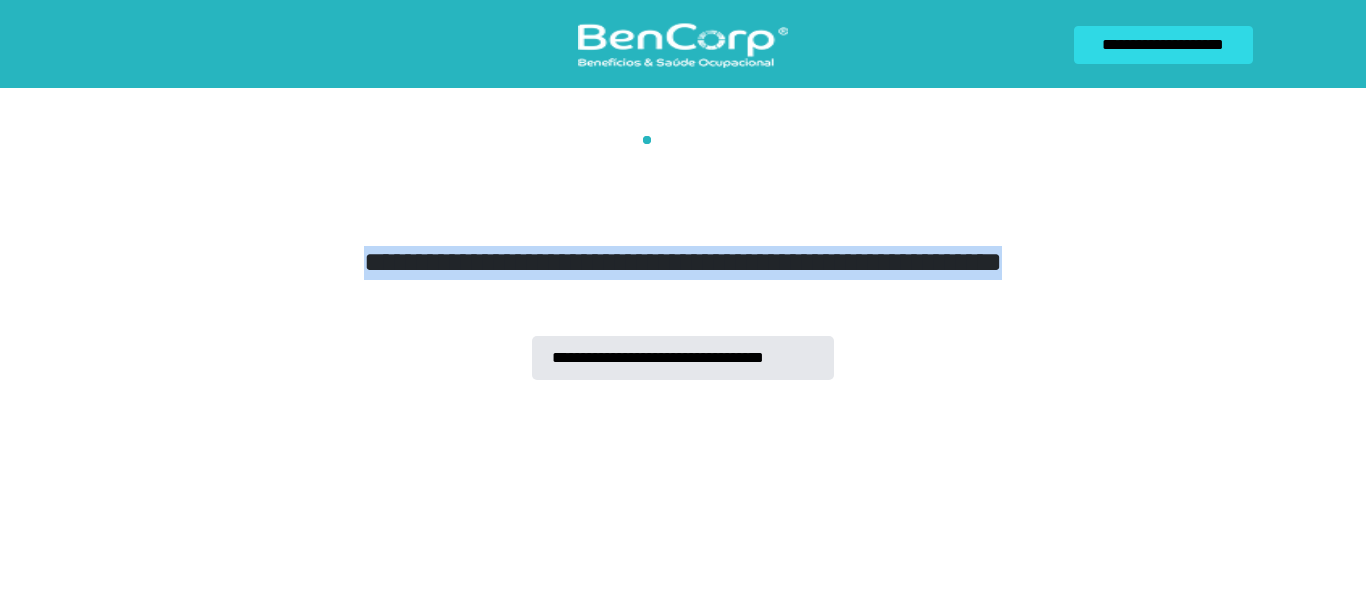 drag, startPoint x: 306, startPoint y: 257, endPoint x: 1229, endPoint y: 246, distance: 923.06555 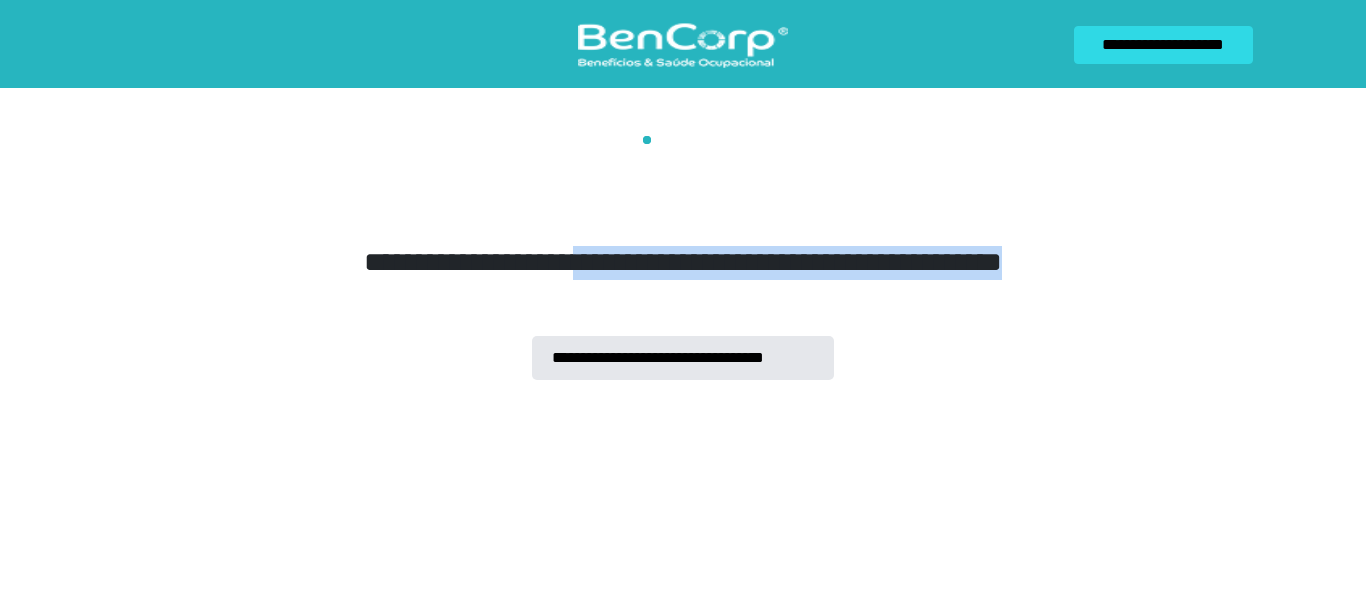 drag, startPoint x: 546, startPoint y: 256, endPoint x: 1115, endPoint y: 247, distance: 569.07117 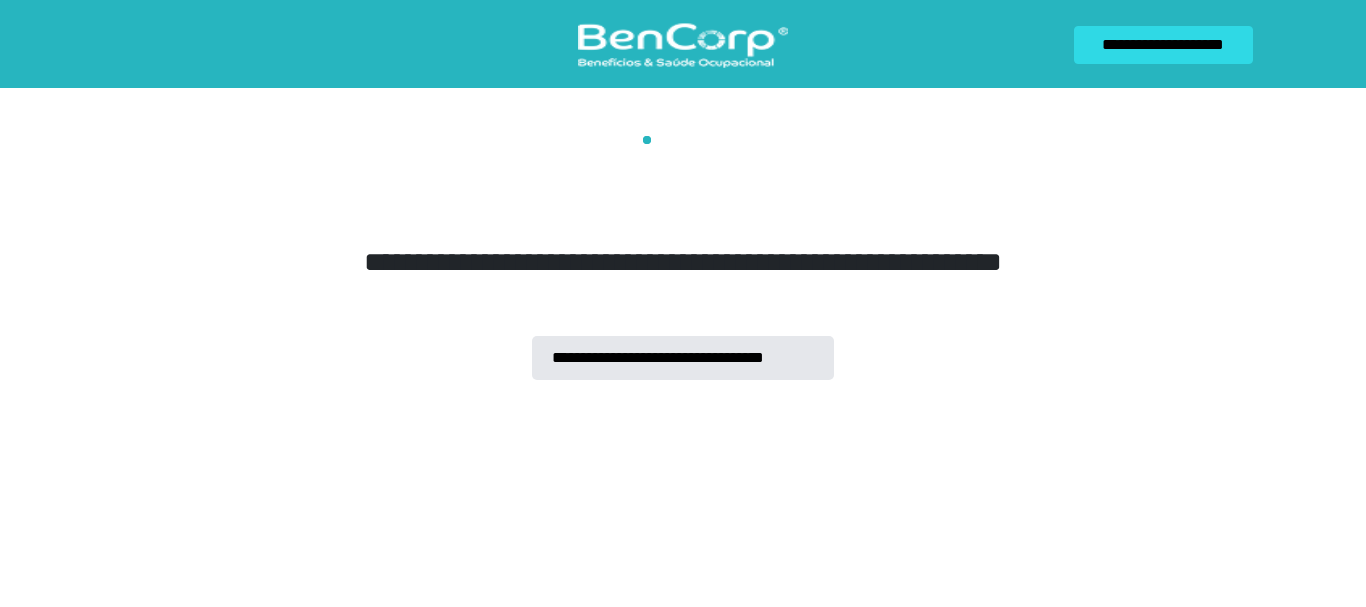 click on "**********" at bounding box center [683, 248] 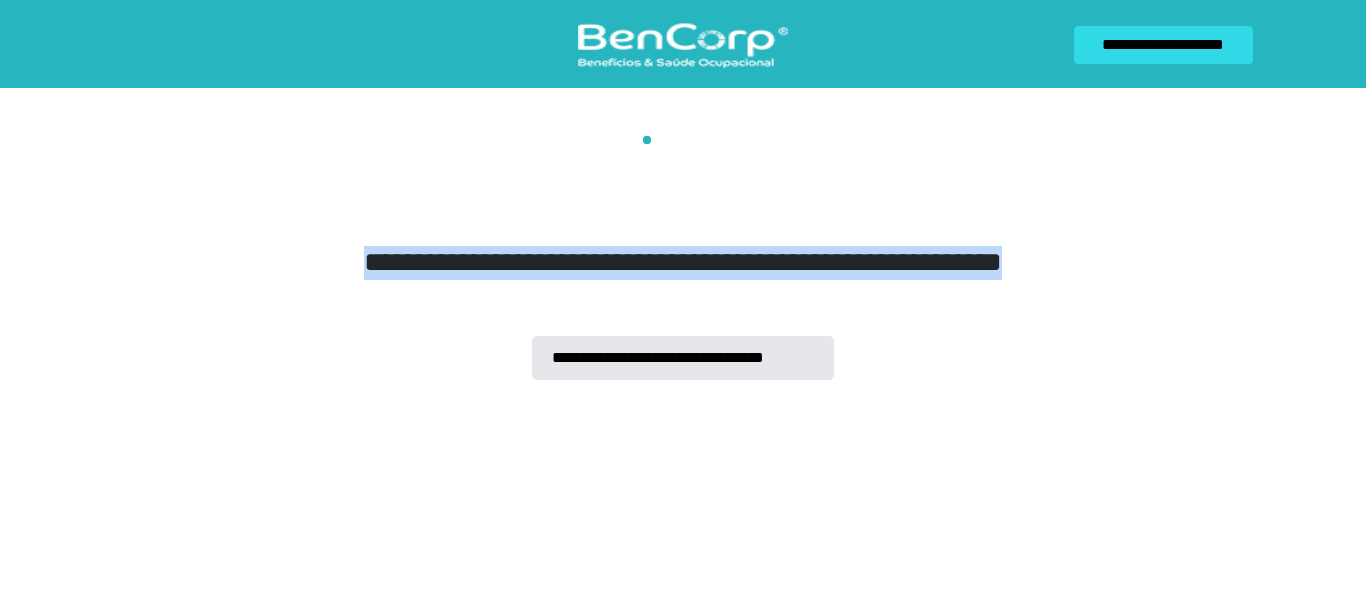 drag, startPoint x: 610, startPoint y: 174, endPoint x: 1137, endPoint y: 250, distance: 532.4519 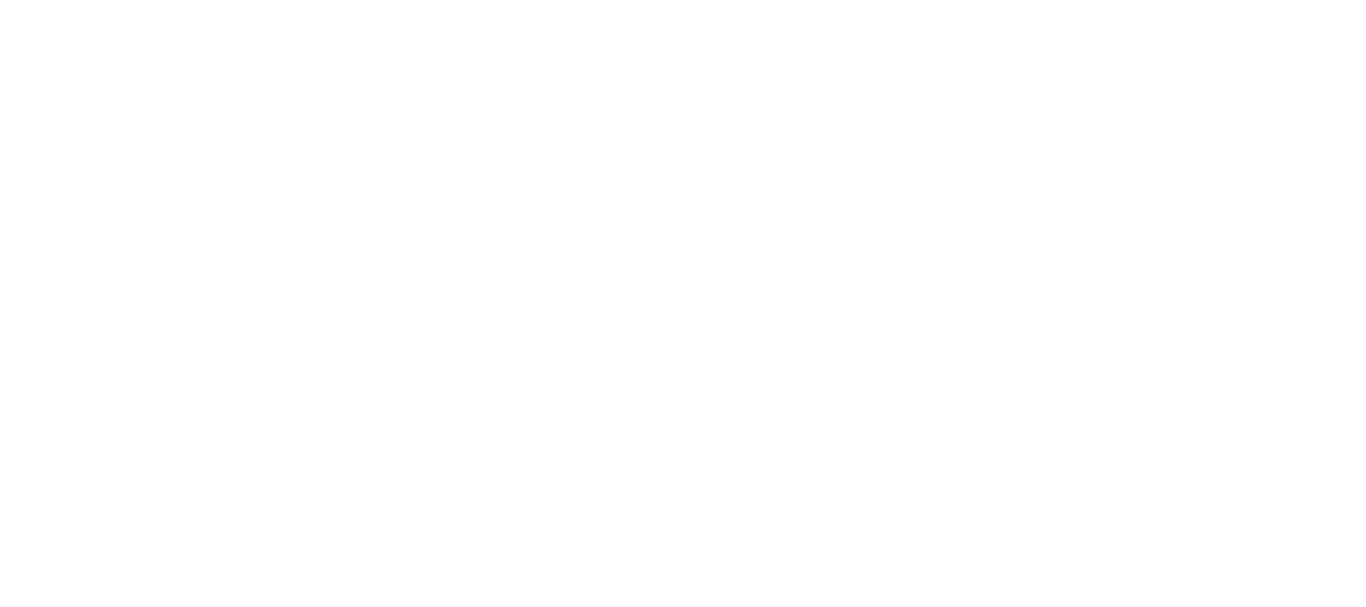 scroll, scrollTop: 0, scrollLeft: 0, axis: both 